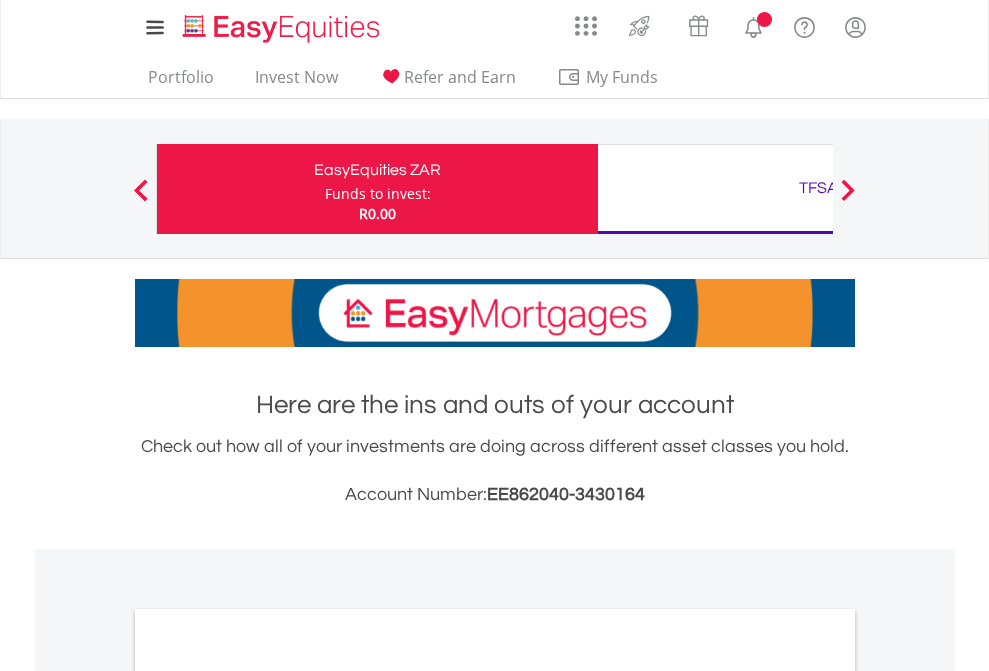 scroll, scrollTop: 0, scrollLeft: 0, axis: both 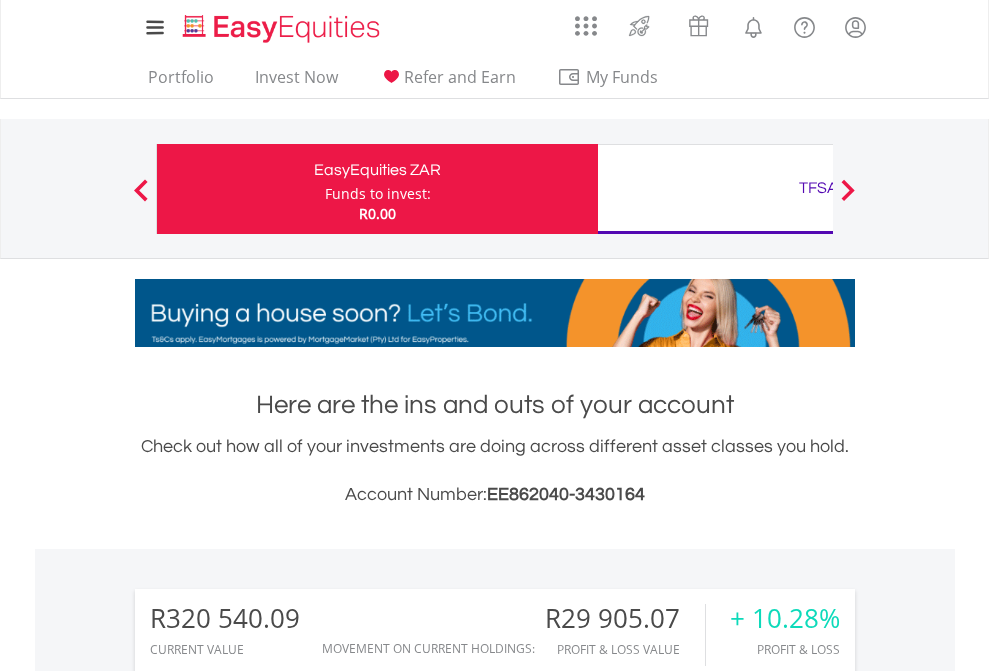 click on "Funds to invest:" at bounding box center [378, 194] 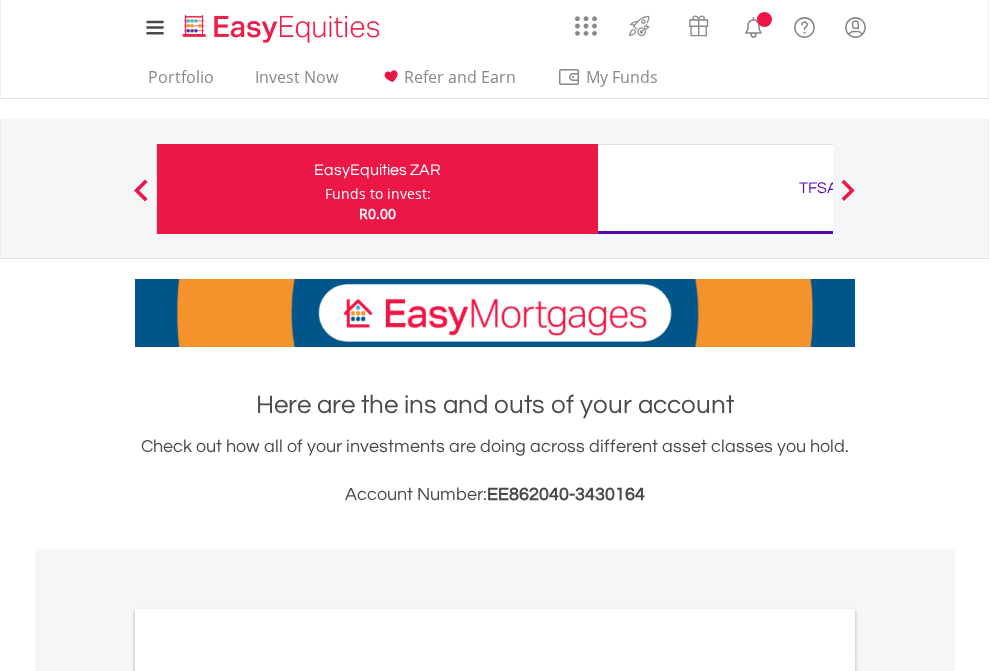 scroll, scrollTop: 0, scrollLeft: 0, axis: both 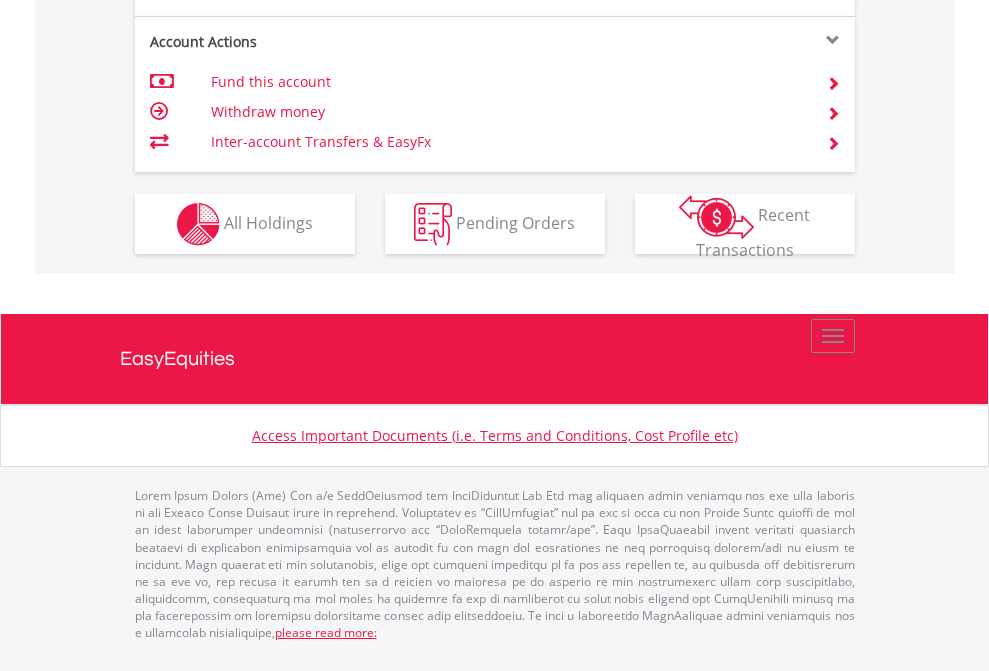 click on "Investment types" at bounding box center [706, -337] 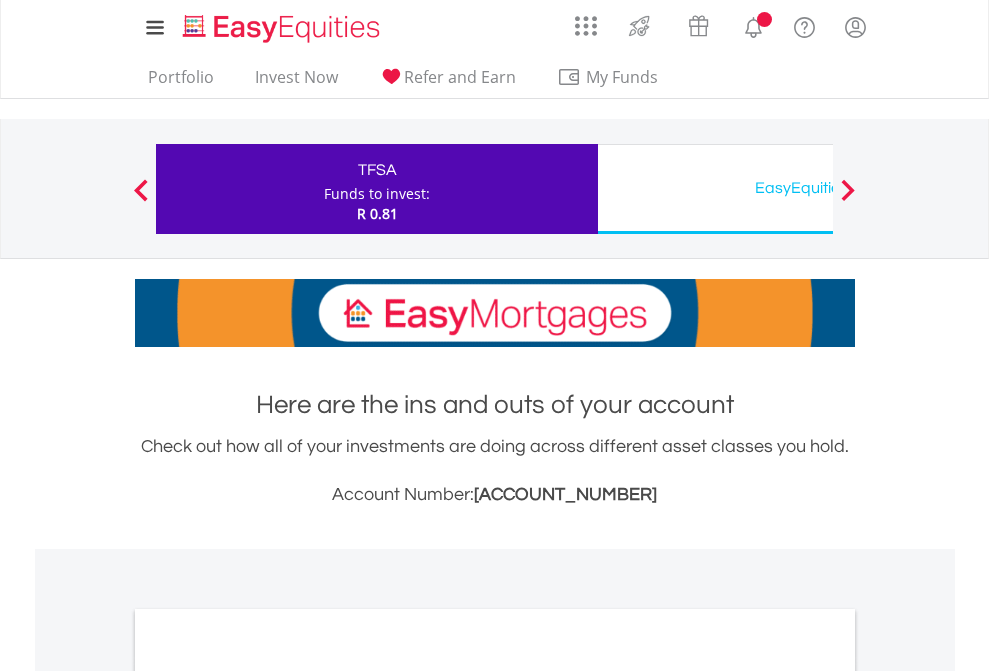 scroll, scrollTop: 0, scrollLeft: 0, axis: both 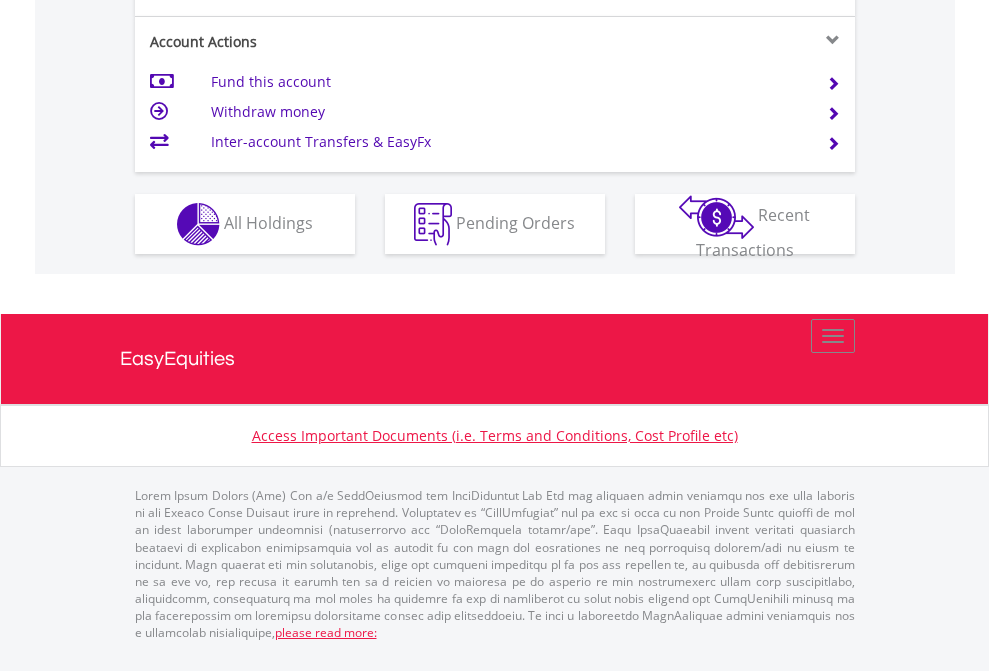 click on "Investment types" at bounding box center [706, -337] 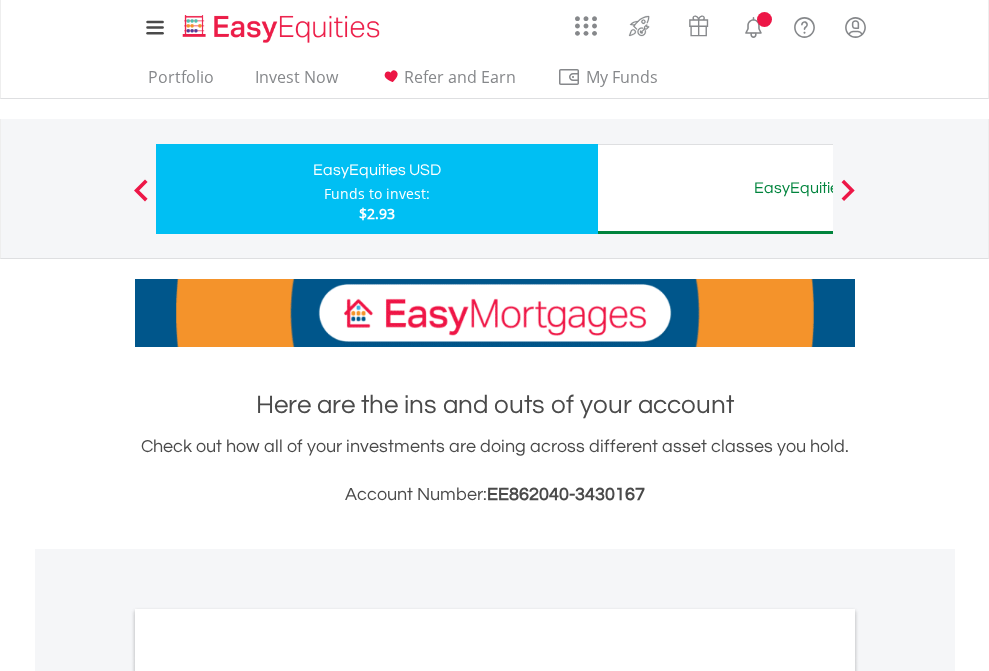 scroll, scrollTop: 0, scrollLeft: 0, axis: both 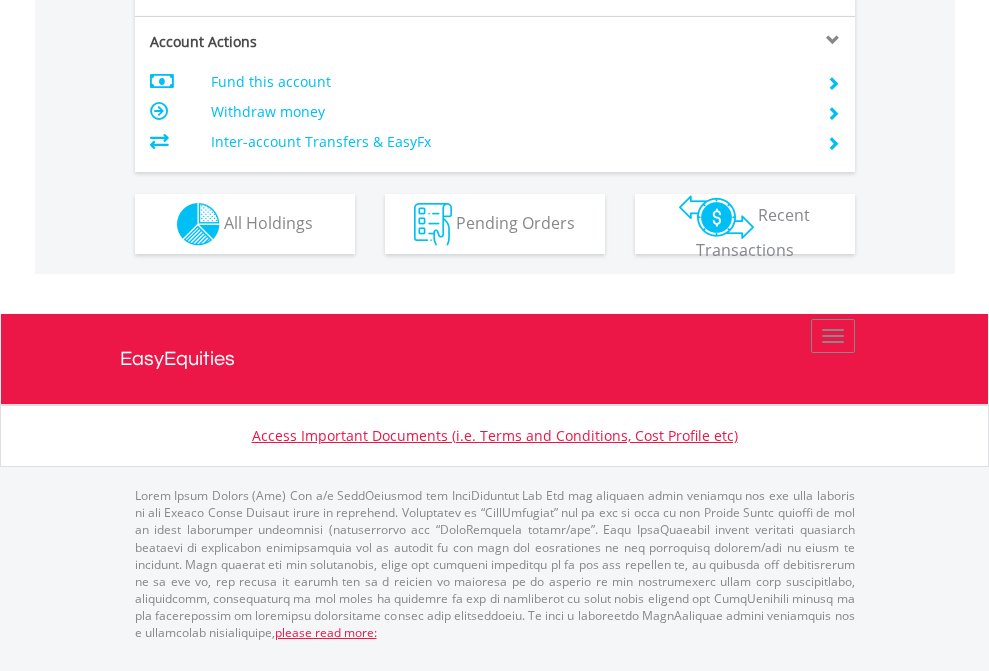click on "Investment types" at bounding box center (706, -337) 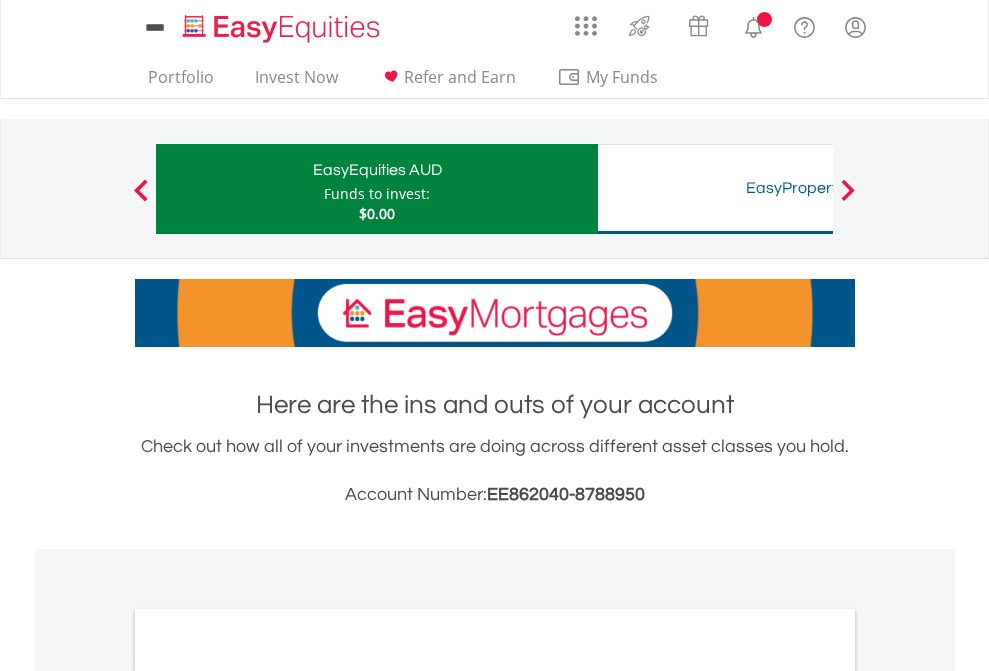 scroll, scrollTop: 0, scrollLeft: 0, axis: both 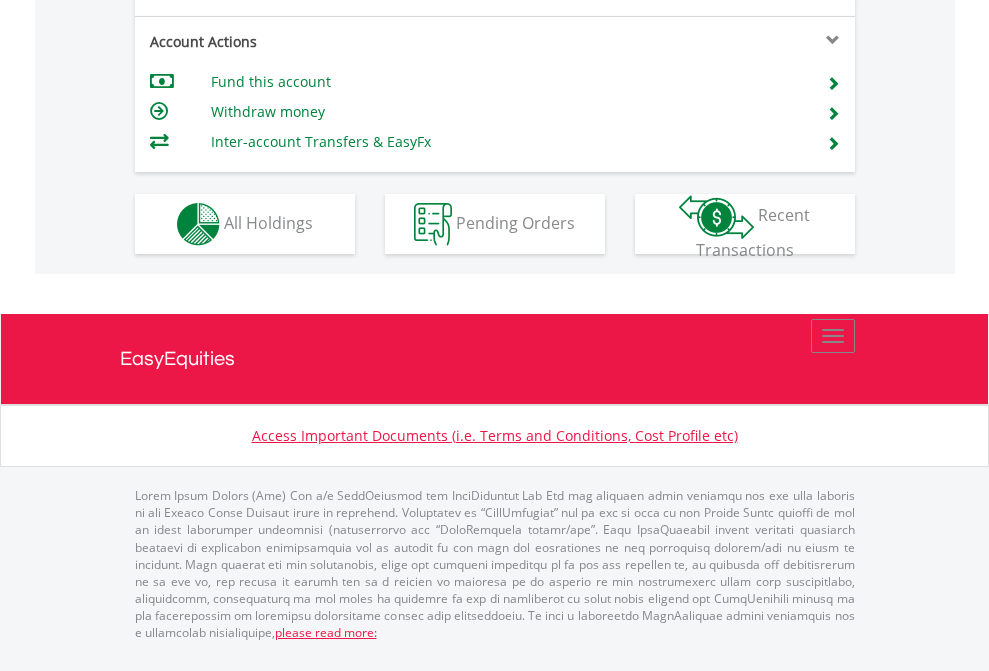 click on "Investment types" at bounding box center (706, -337) 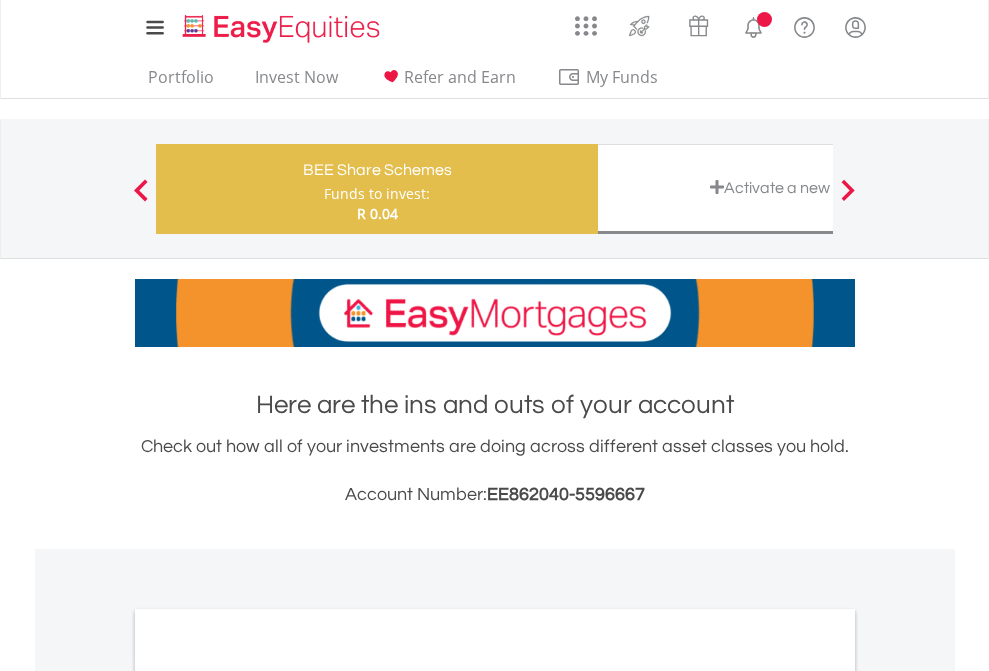 scroll, scrollTop: 0, scrollLeft: 0, axis: both 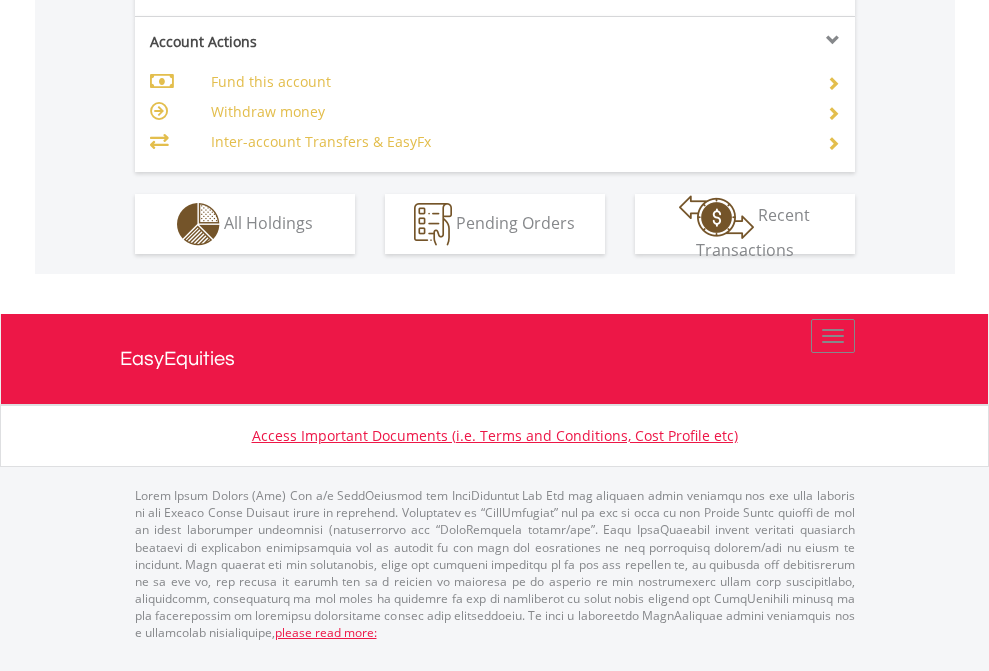 click on "Investment types" at bounding box center [706, -337] 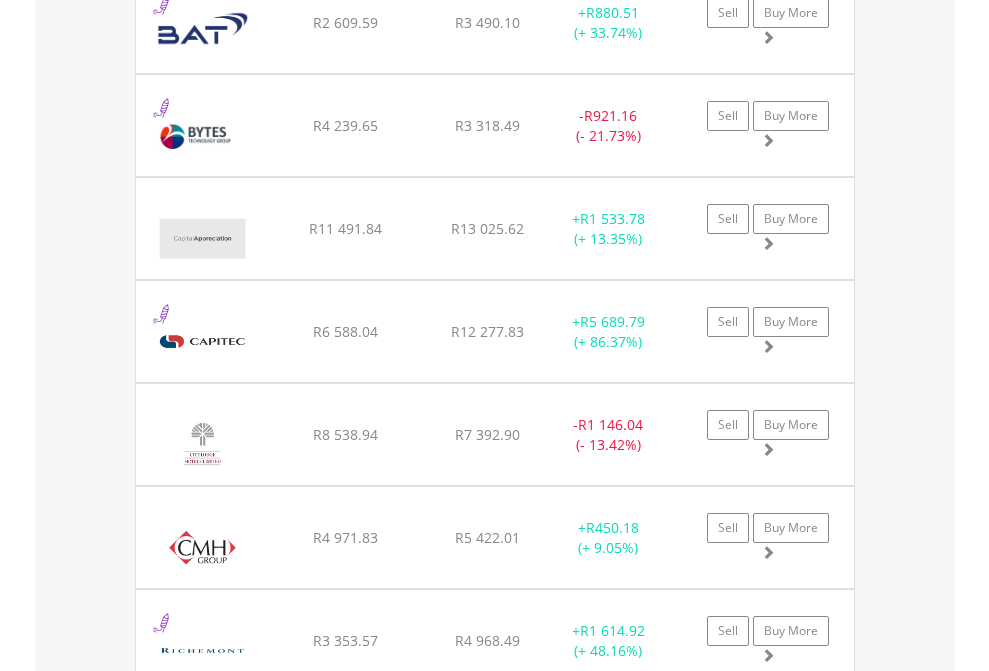 scroll, scrollTop: 2345, scrollLeft: 0, axis: vertical 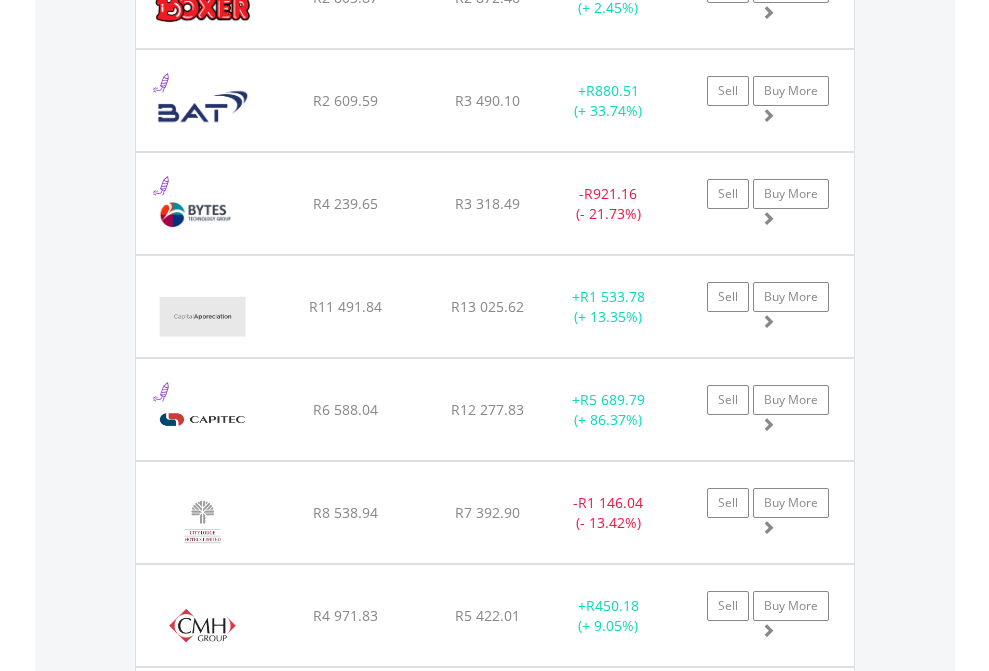 click on "TFSA" at bounding box center [818, -2157] 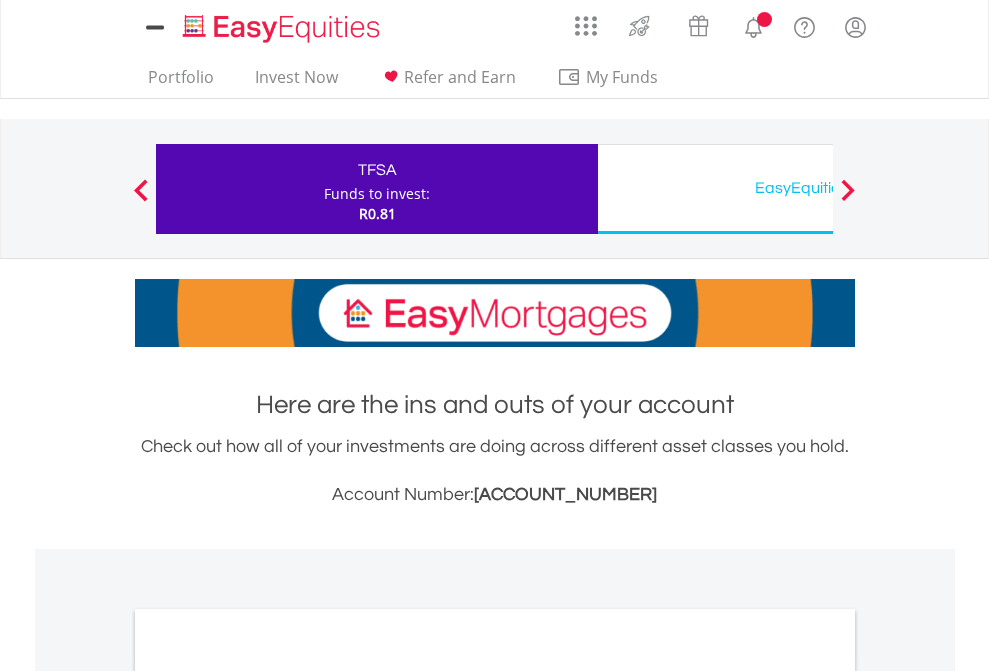 scroll, scrollTop: 0, scrollLeft: 0, axis: both 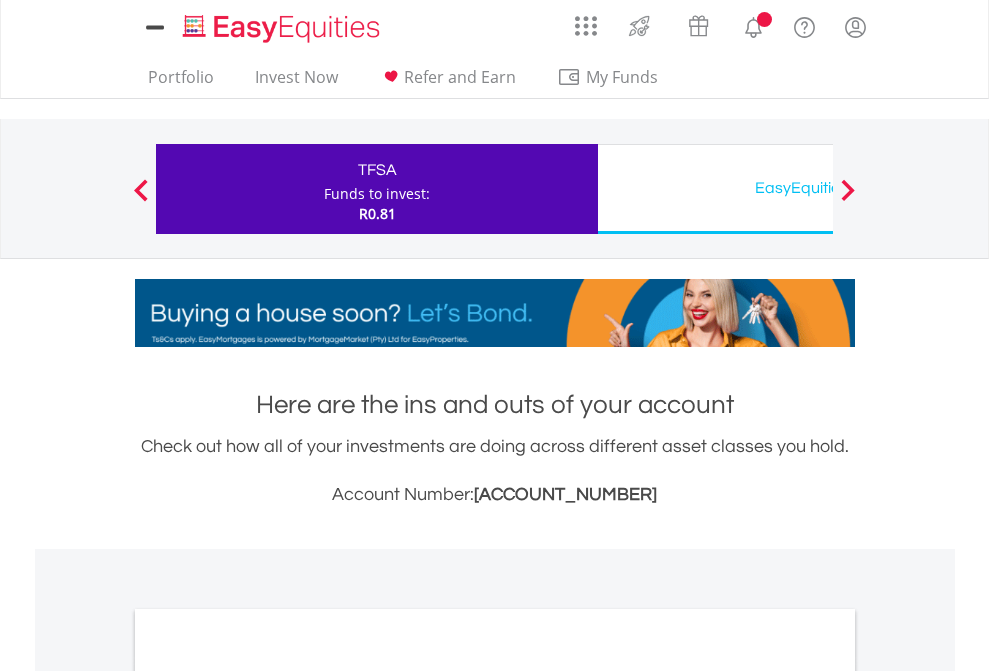 click on "All Holdings" at bounding box center [268, 1096] 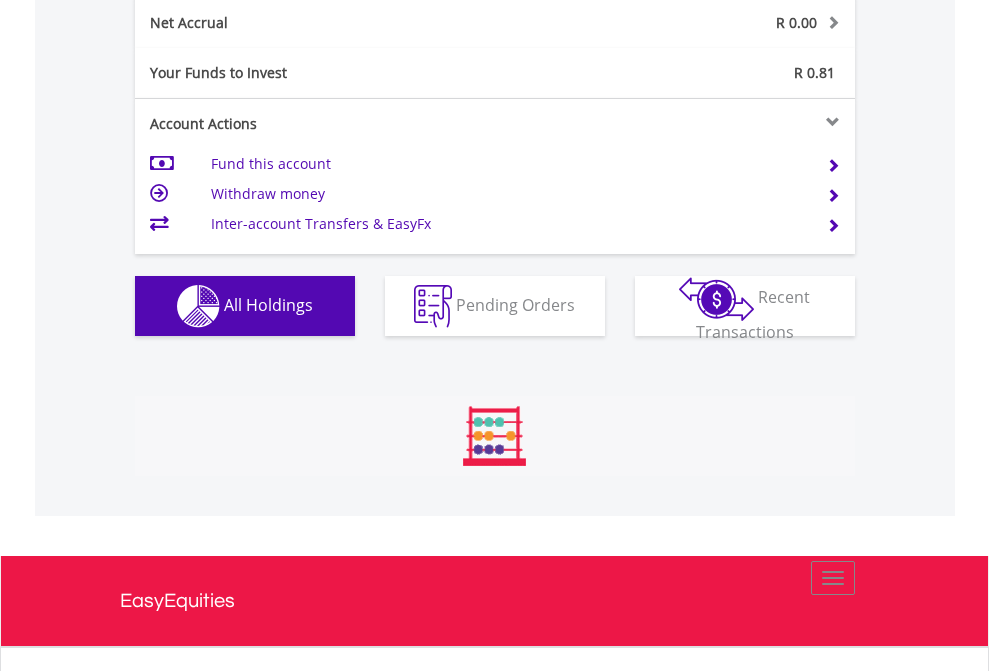 scroll, scrollTop: 999808, scrollLeft: 999687, axis: both 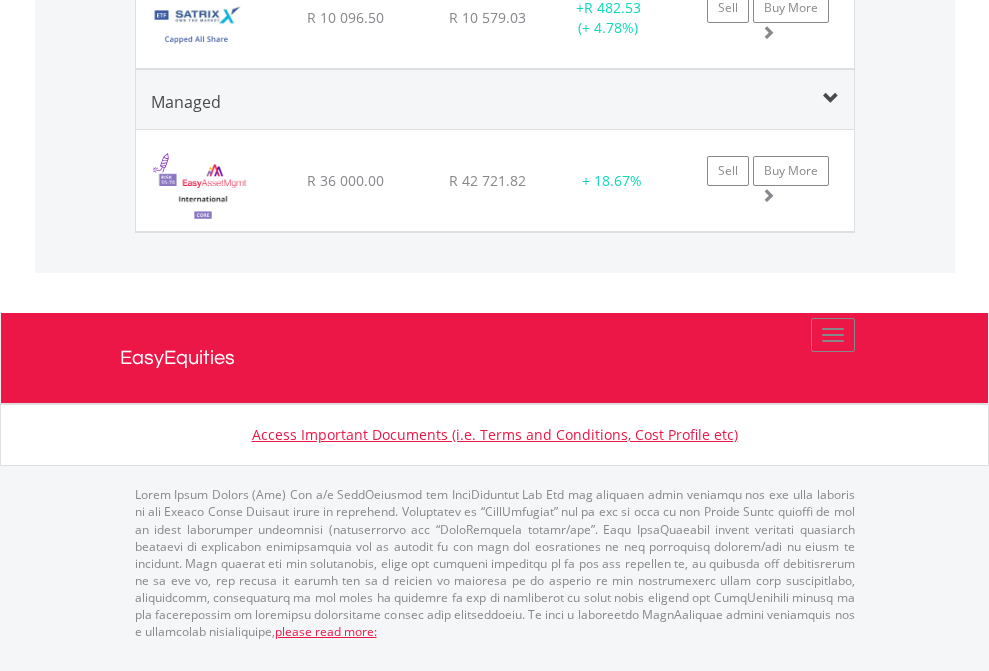 click on "EasyEquities USD" at bounding box center (818, -1542) 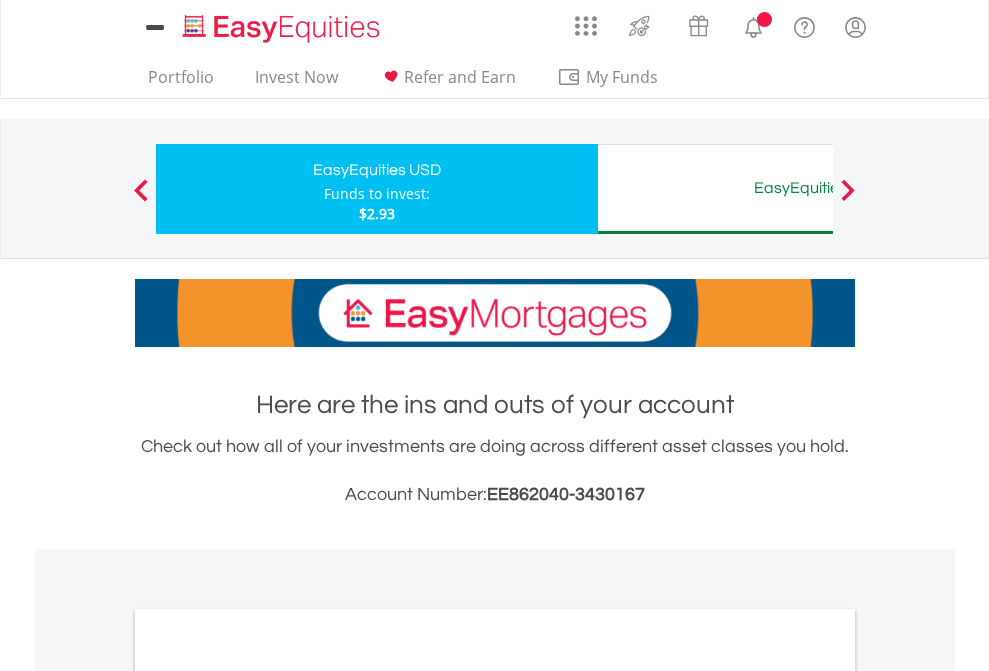 scroll, scrollTop: 0, scrollLeft: 0, axis: both 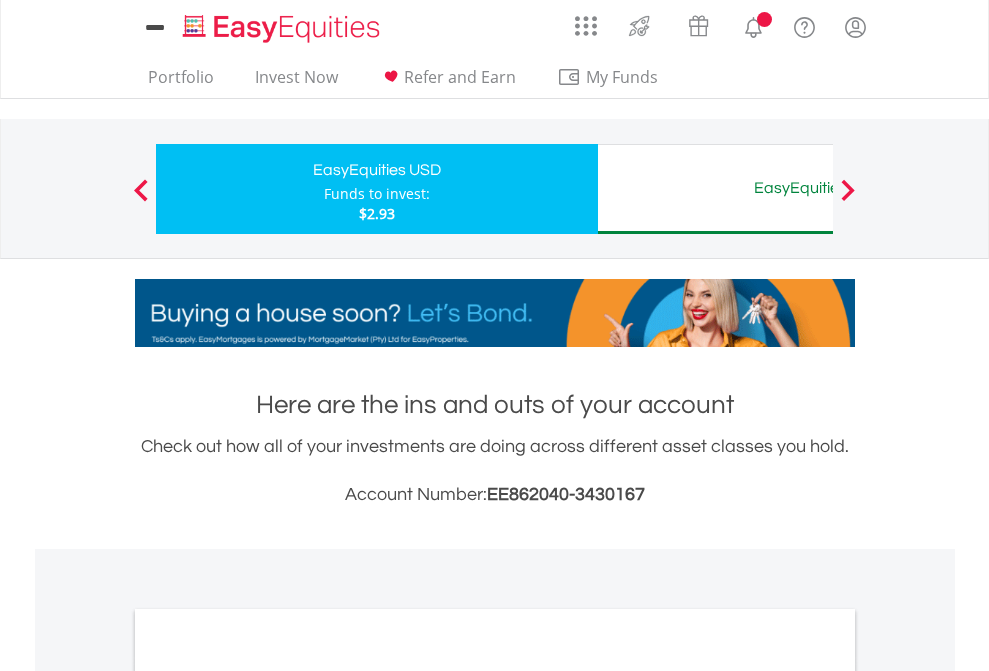 click on "All Holdings" at bounding box center [268, 1096] 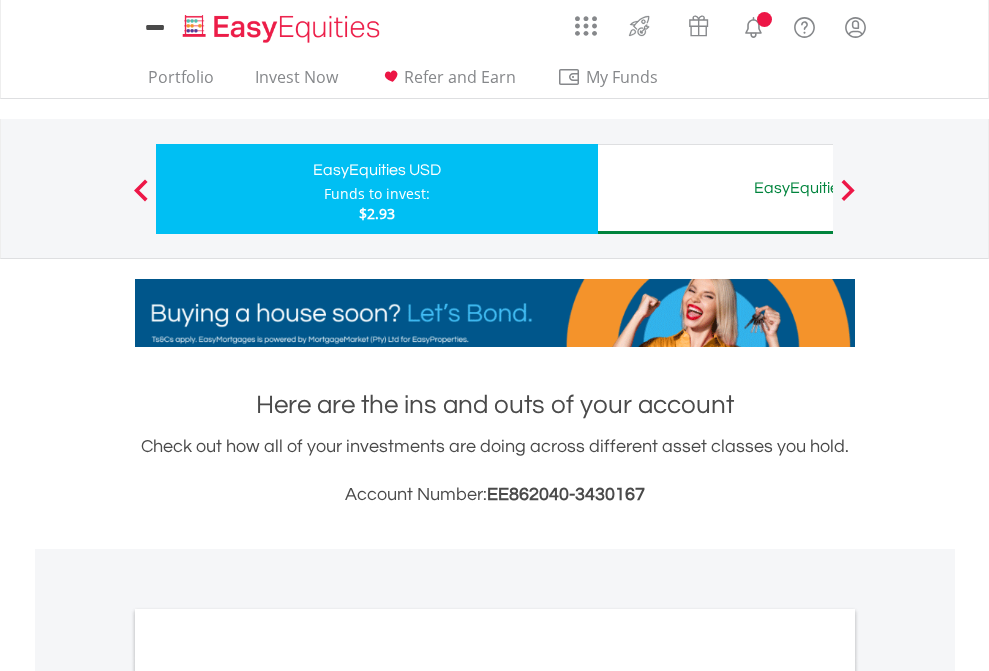 scroll, scrollTop: 1202, scrollLeft: 0, axis: vertical 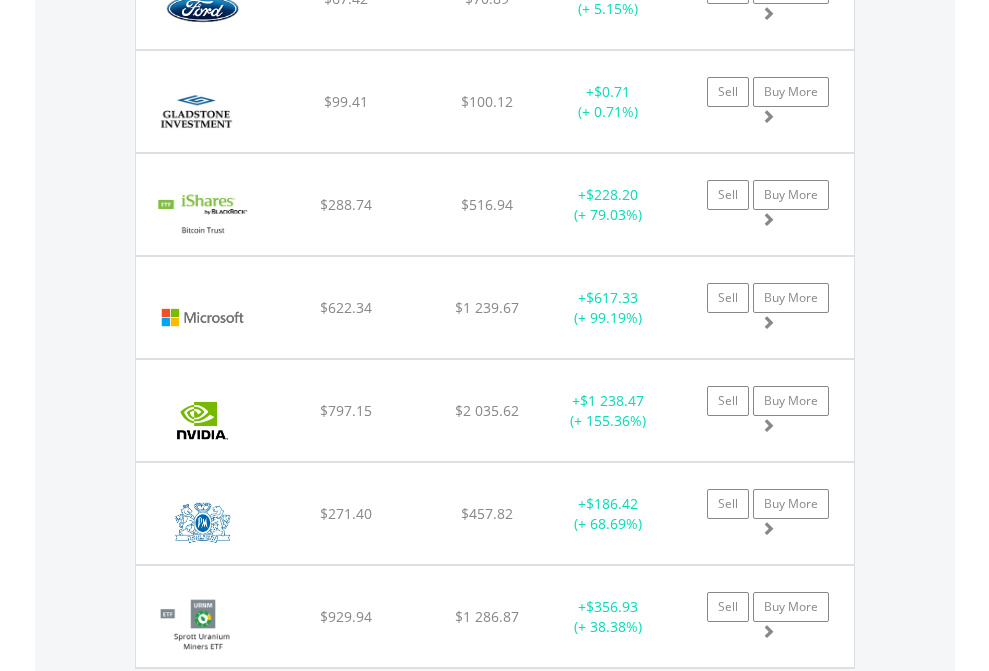 click on "EasyEquities AUD" at bounding box center [818, -2076] 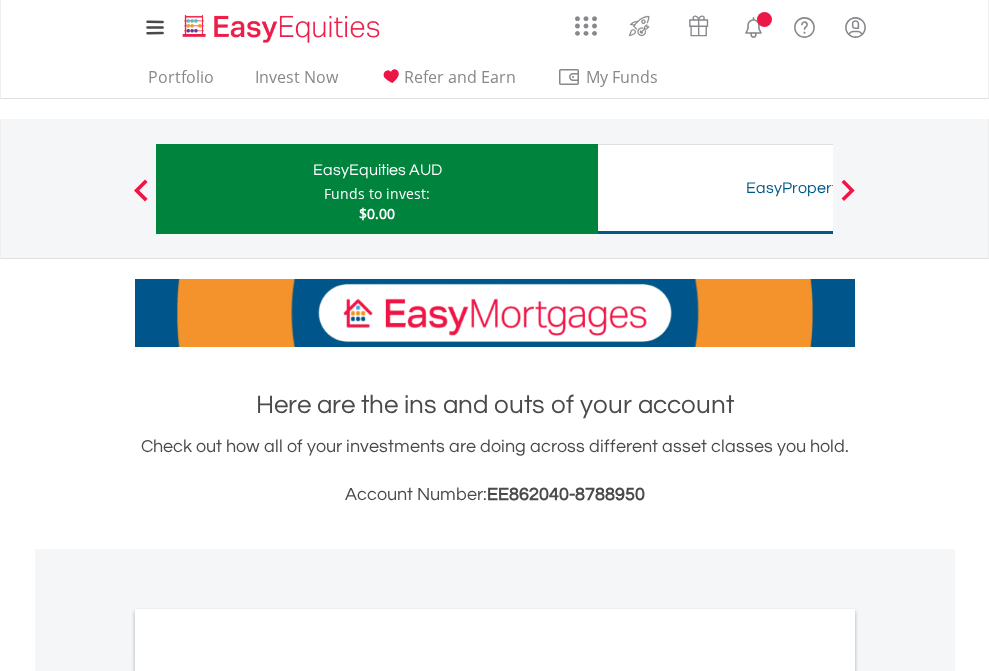 scroll, scrollTop: 0, scrollLeft: 0, axis: both 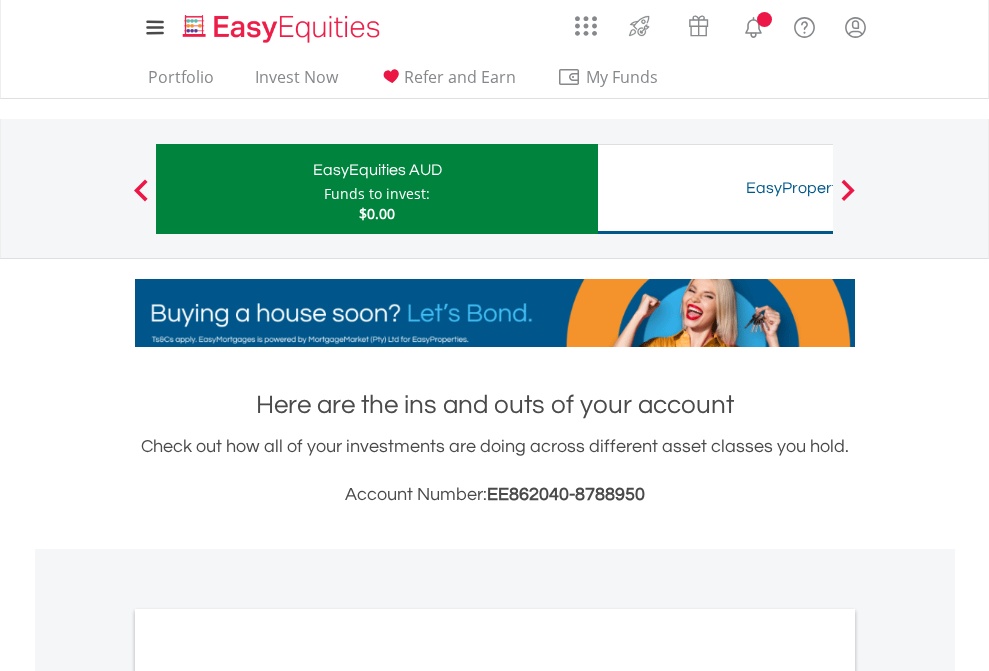 click on "All Holdings" at bounding box center (268, 1096) 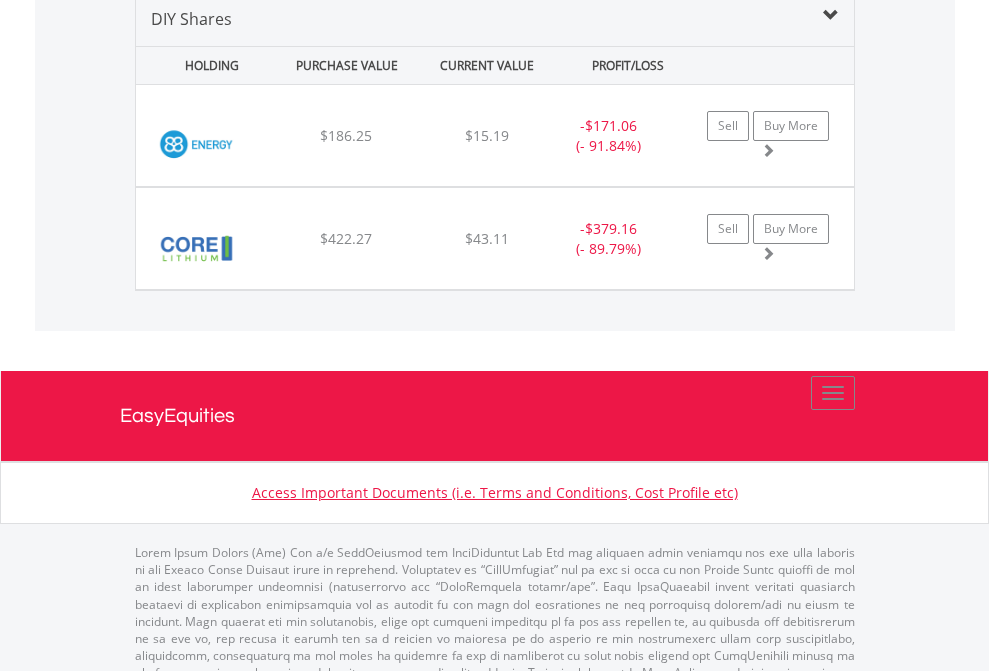 scroll, scrollTop: 1933, scrollLeft: 0, axis: vertical 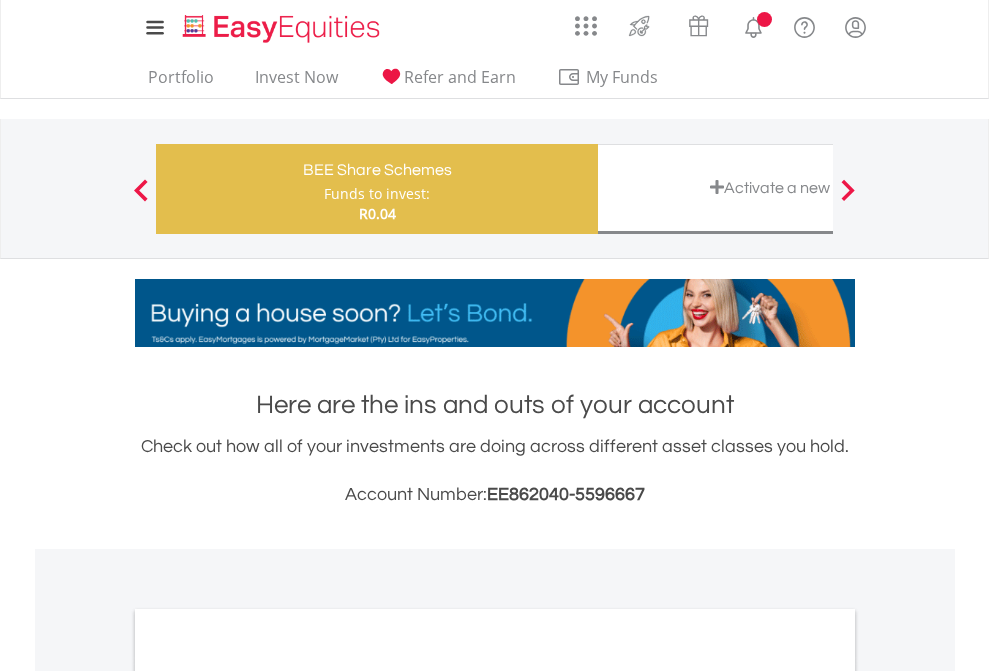 click on "All Holdings" at bounding box center [268, 1096] 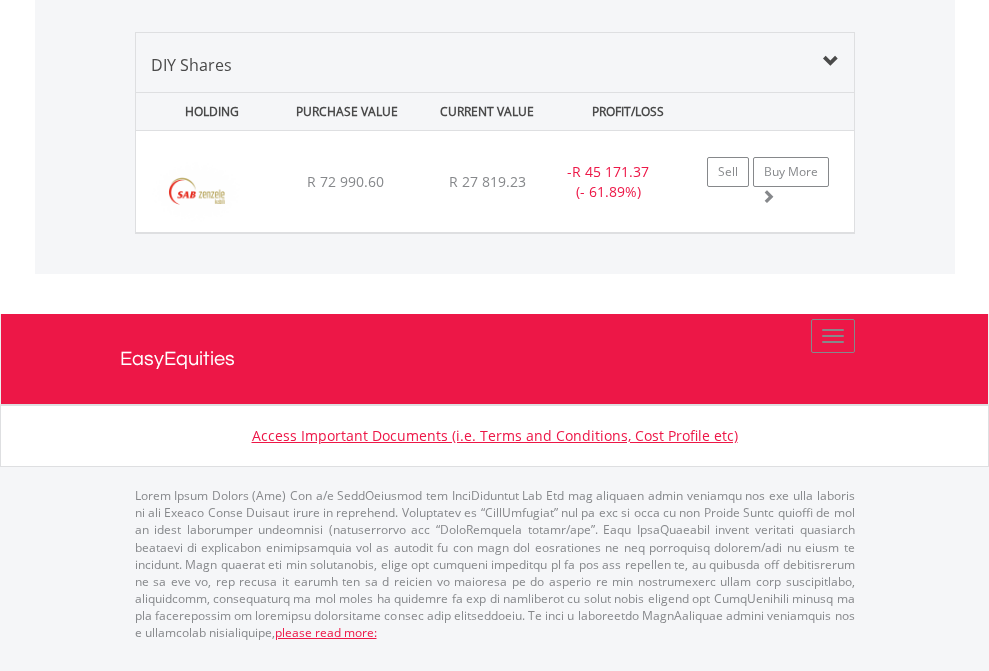 scroll, scrollTop: 2265, scrollLeft: 0, axis: vertical 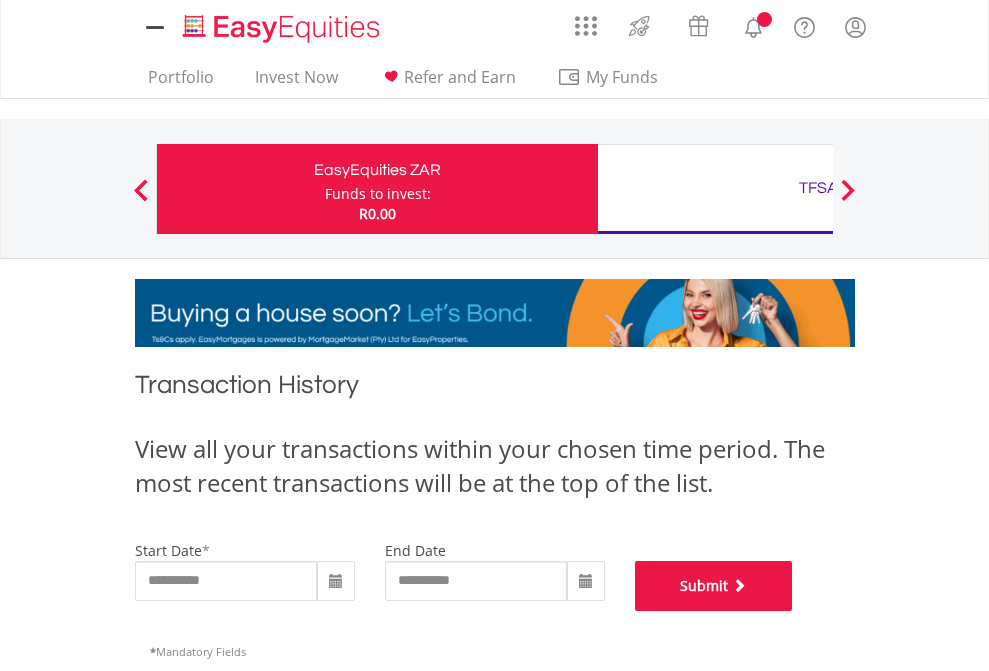 click on "Submit" at bounding box center [714, 586] 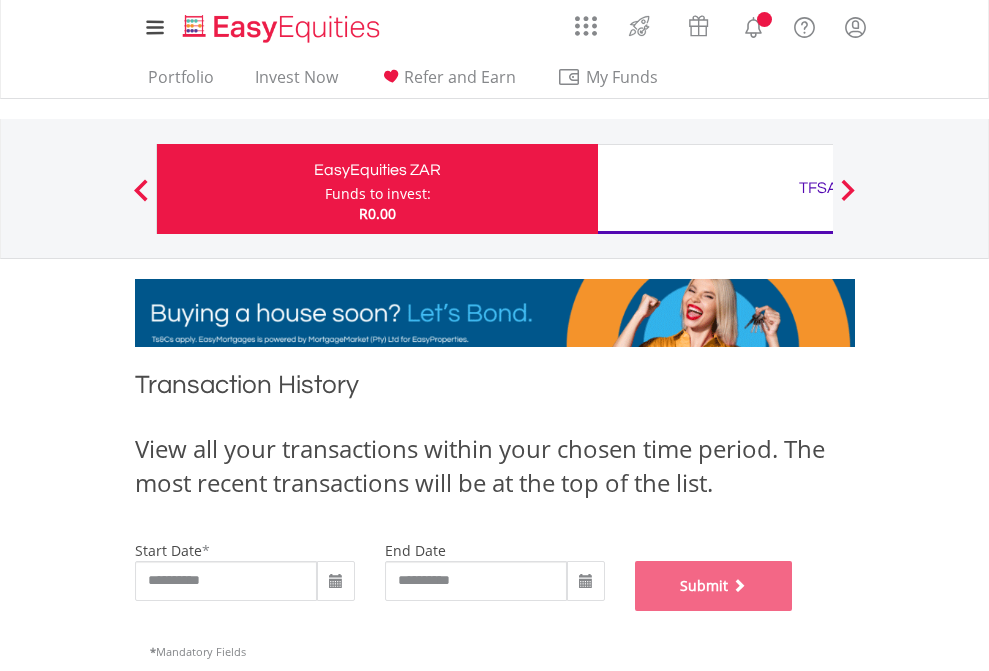 scroll, scrollTop: 811, scrollLeft: 0, axis: vertical 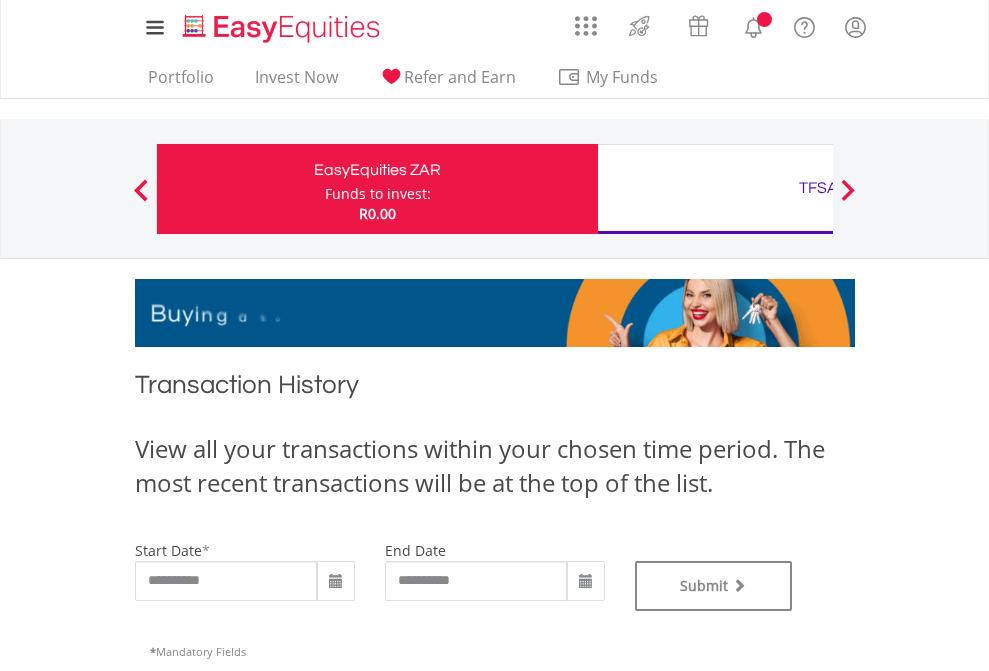 click on "TFSA" at bounding box center [818, 188] 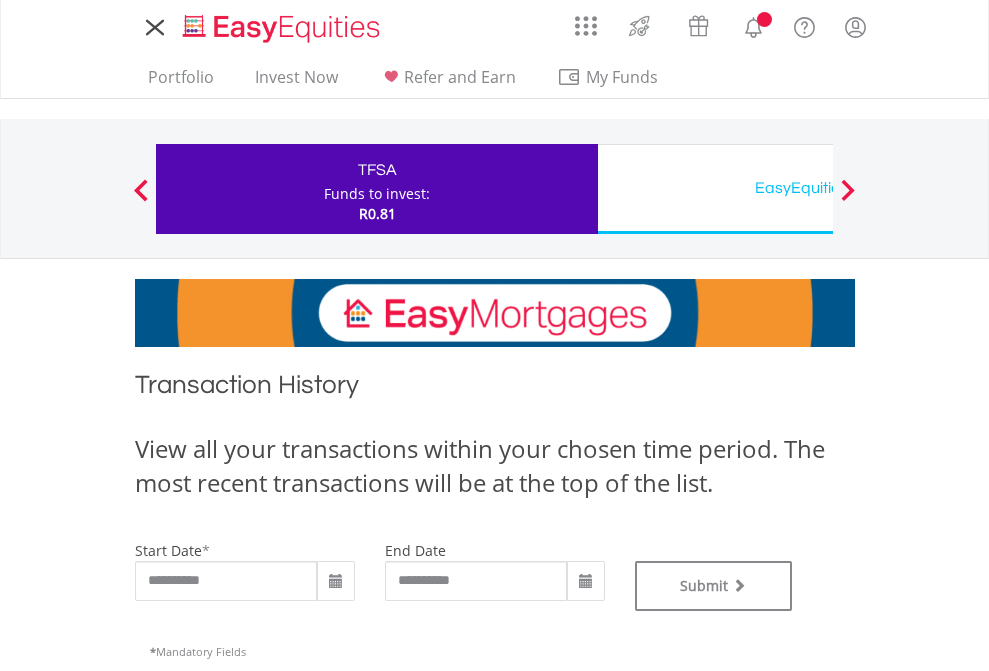 type on "**********" 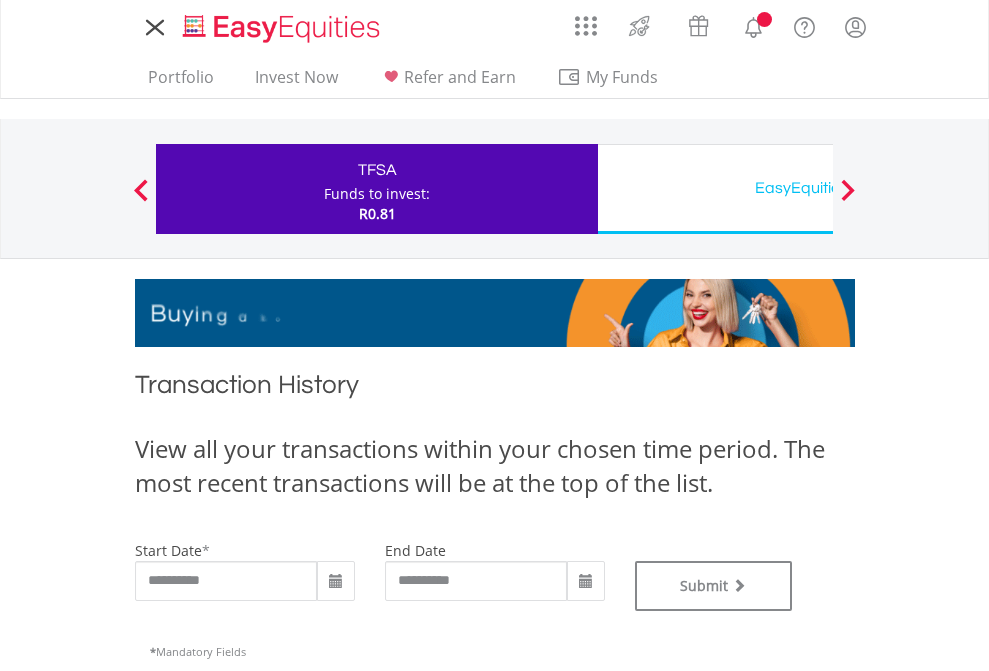 scroll, scrollTop: 0, scrollLeft: 0, axis: both 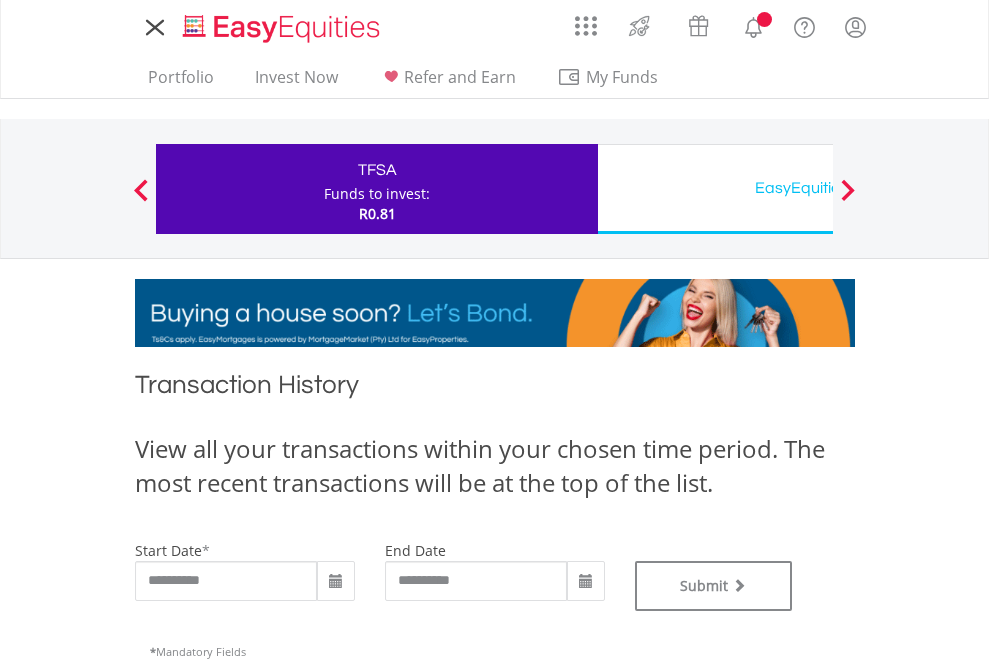 type on "**********" 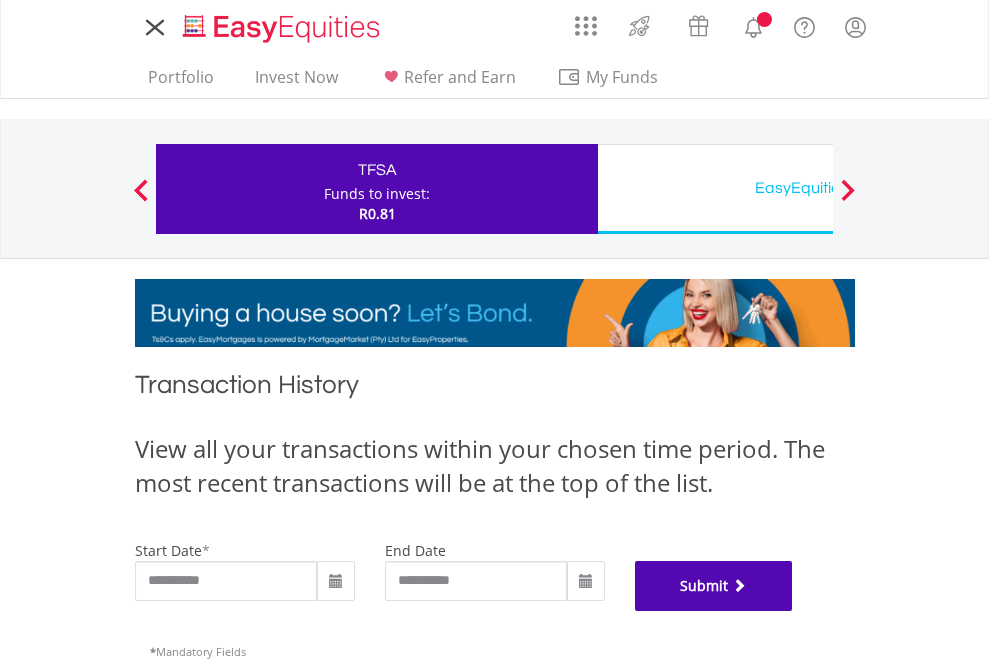 click on "Submit" at bounding box center (714, 586) 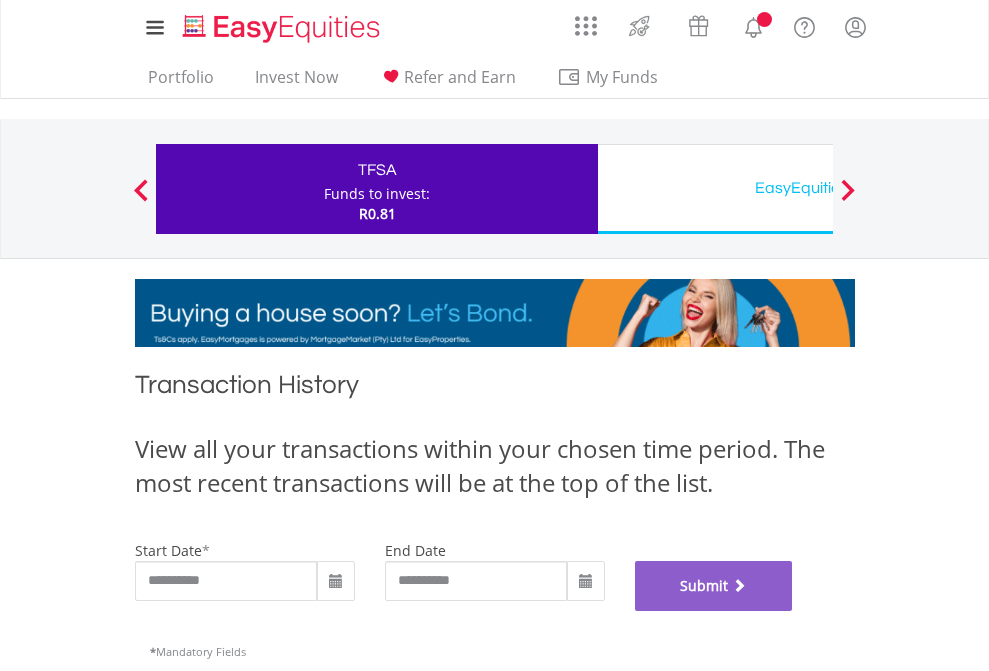 scroll, scrollTop: 811, scrollLeft: 0, axis: vertical 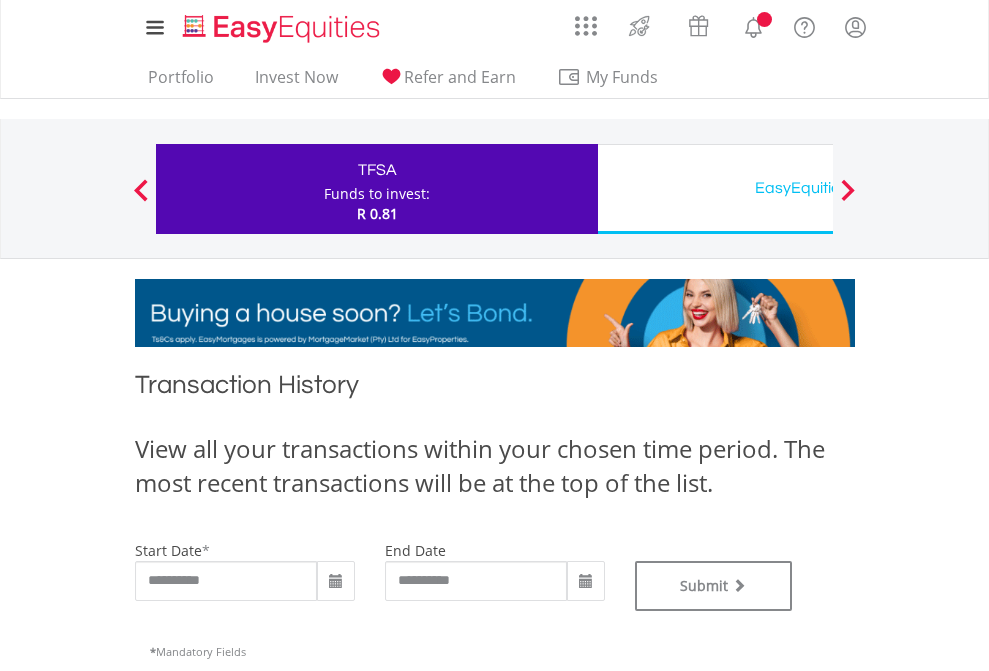 click on "EasyEquities USD" at bounding box center (818, 188) 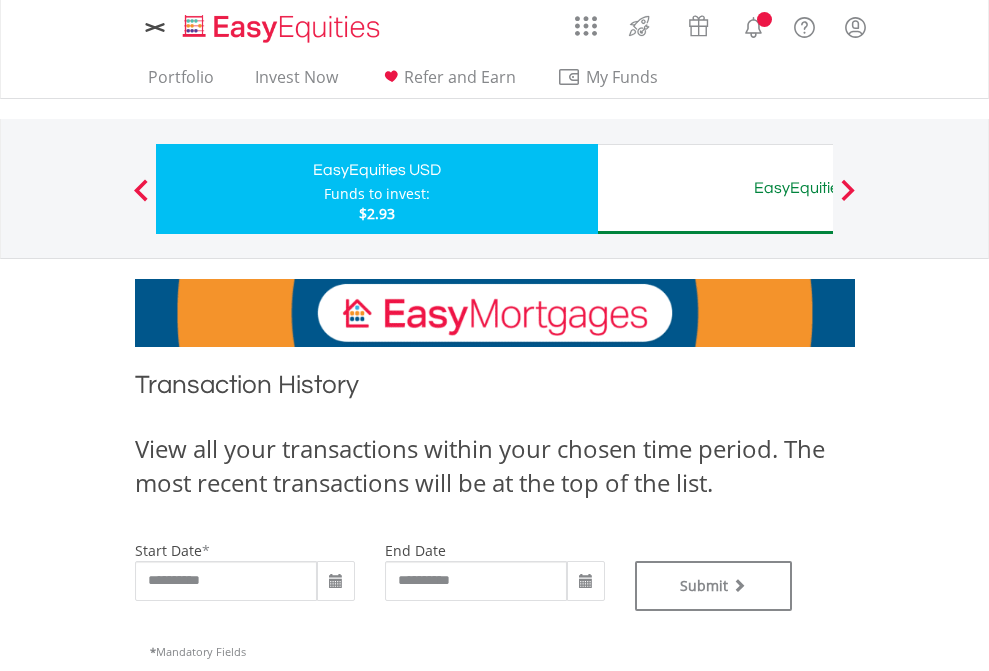 scroll, scrollTop: 0, scrollLeft: 0, axis: both 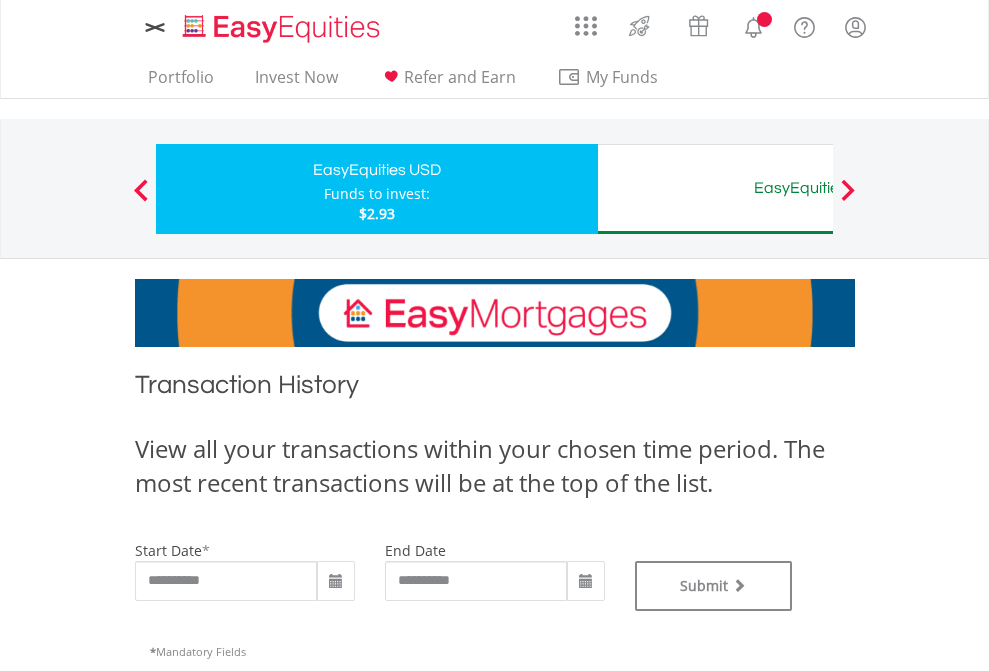type on "**********" 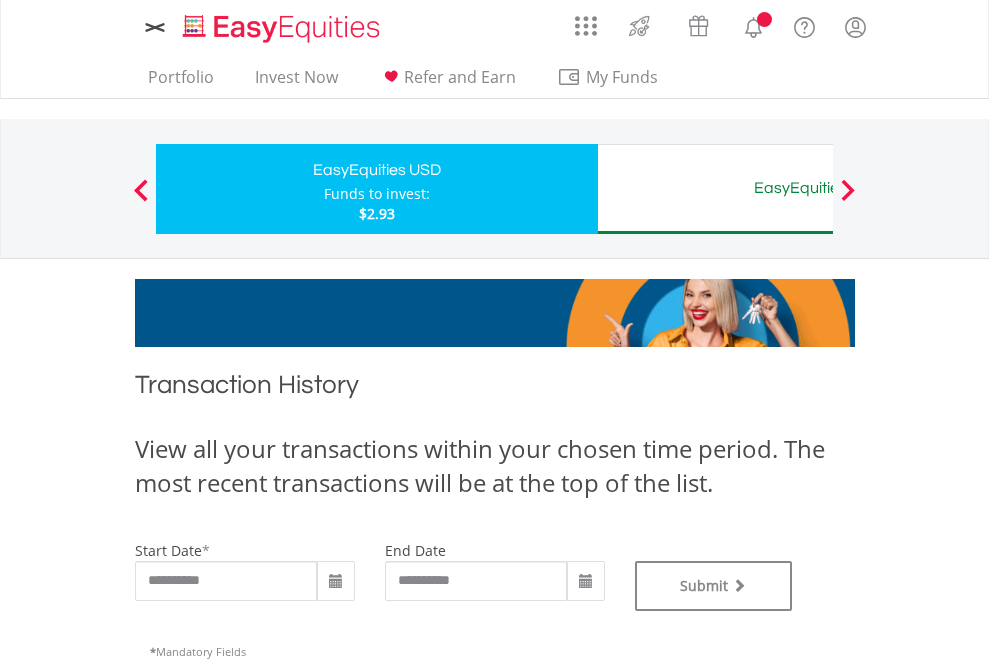 type on "**********" 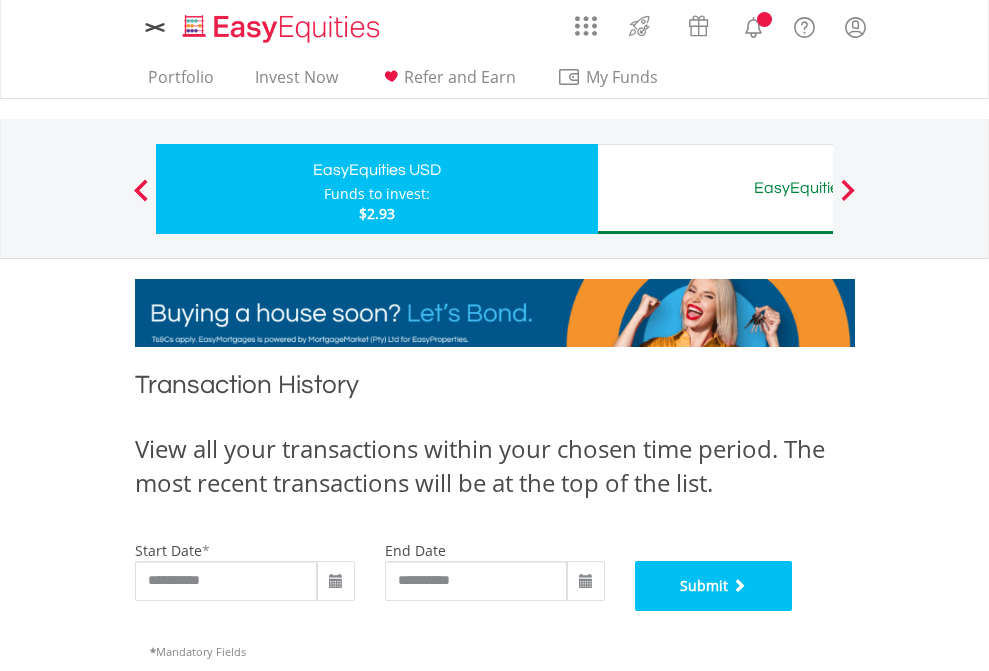 click on "Submit" at bounding box center (714, 586) 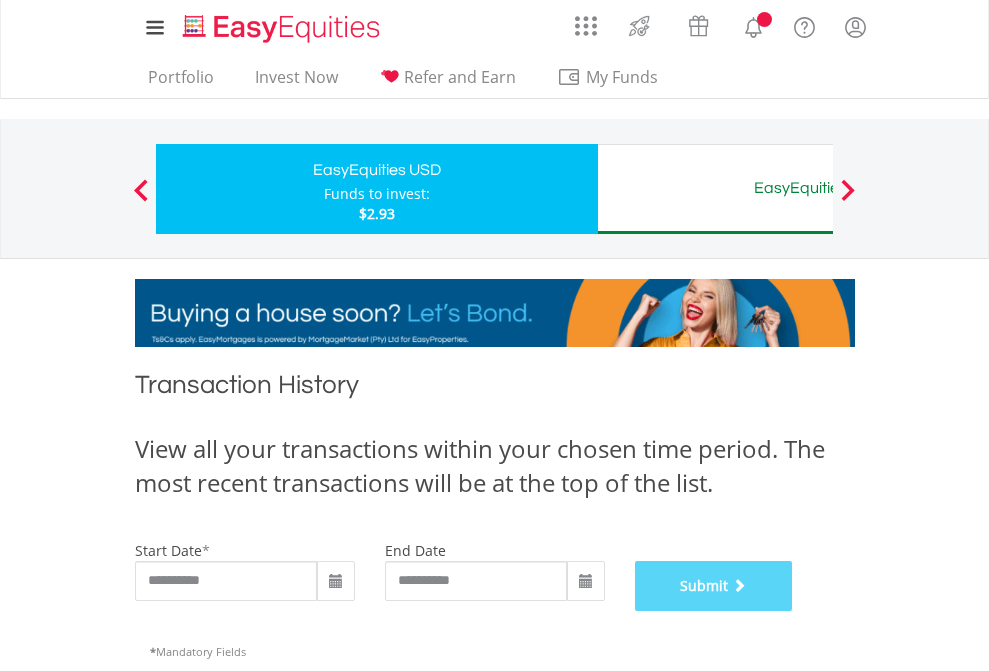 scroll, scrollTop: 811, scrollLeft: 0, axis: vertical 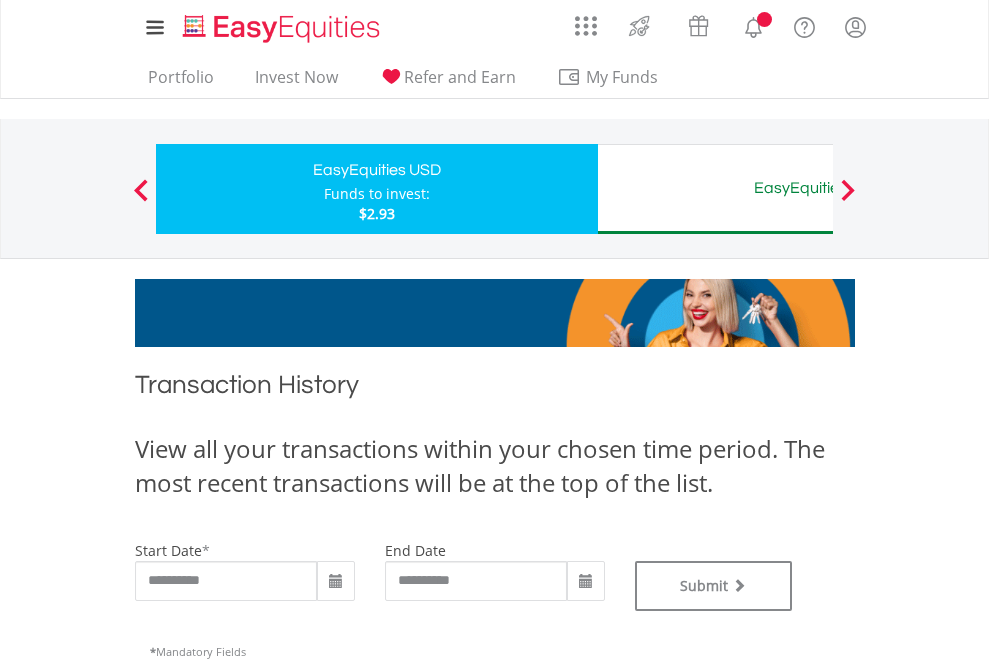 click on "EasyEquities AUD" at bounding box center (818, 188) 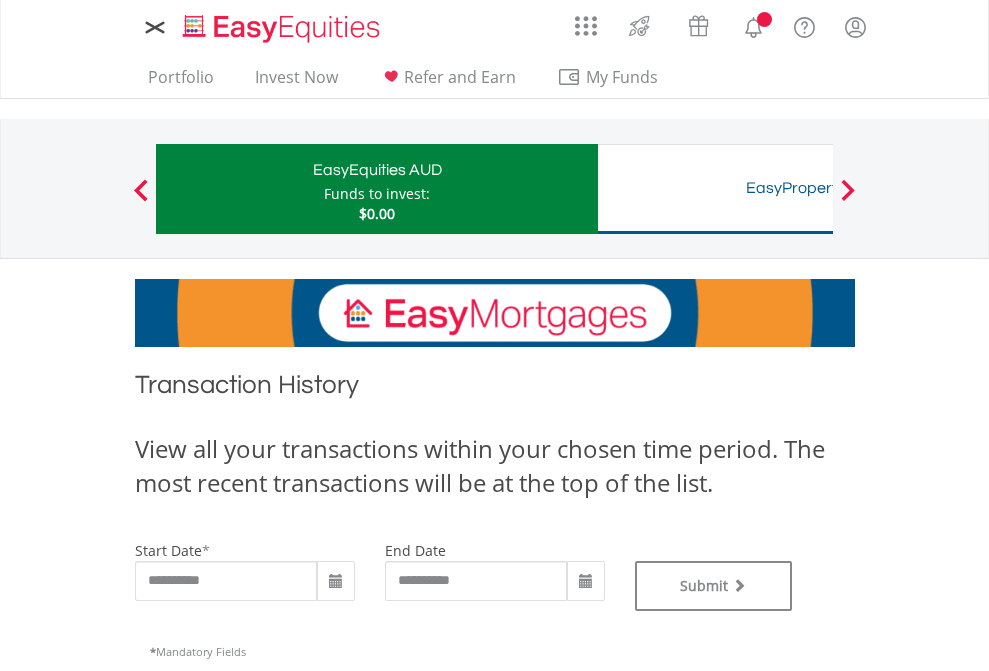 scroll, scrollTop: 0, scrollLeft: 0, axis: both 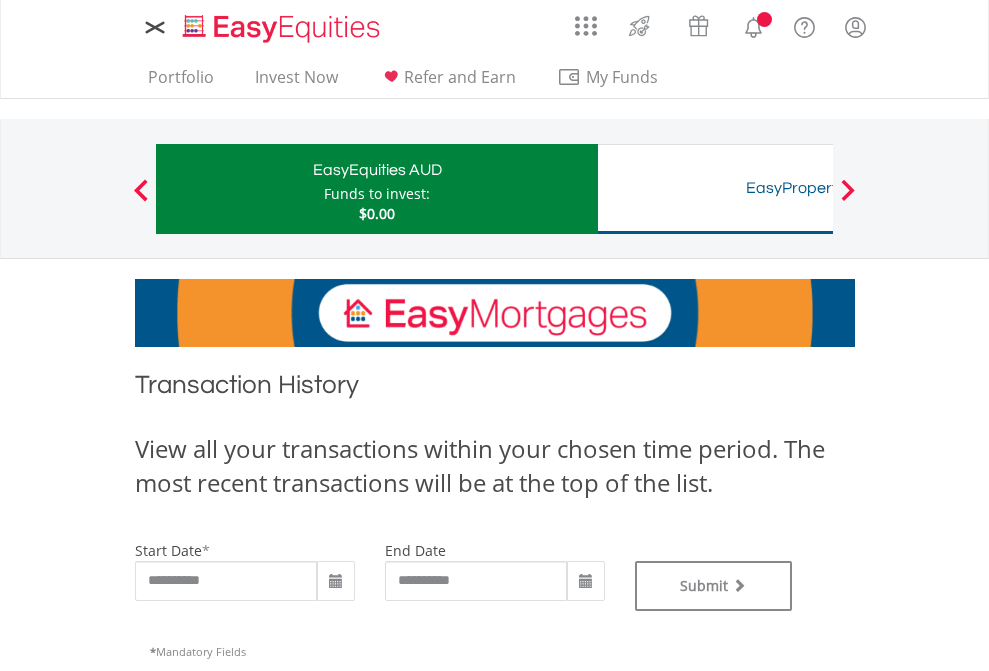 type on "**********" 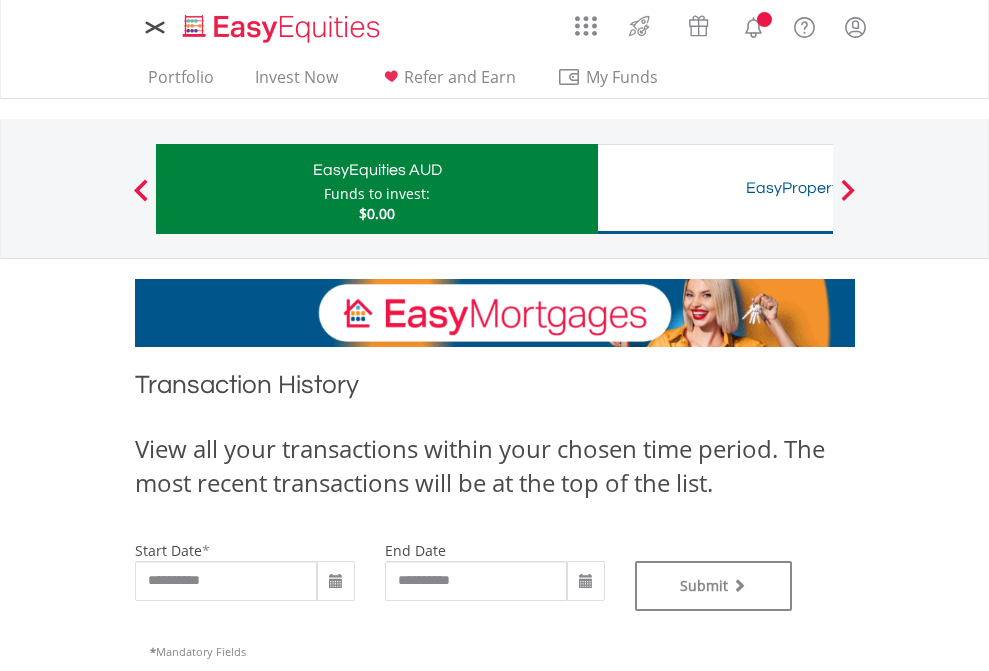type on "**********" 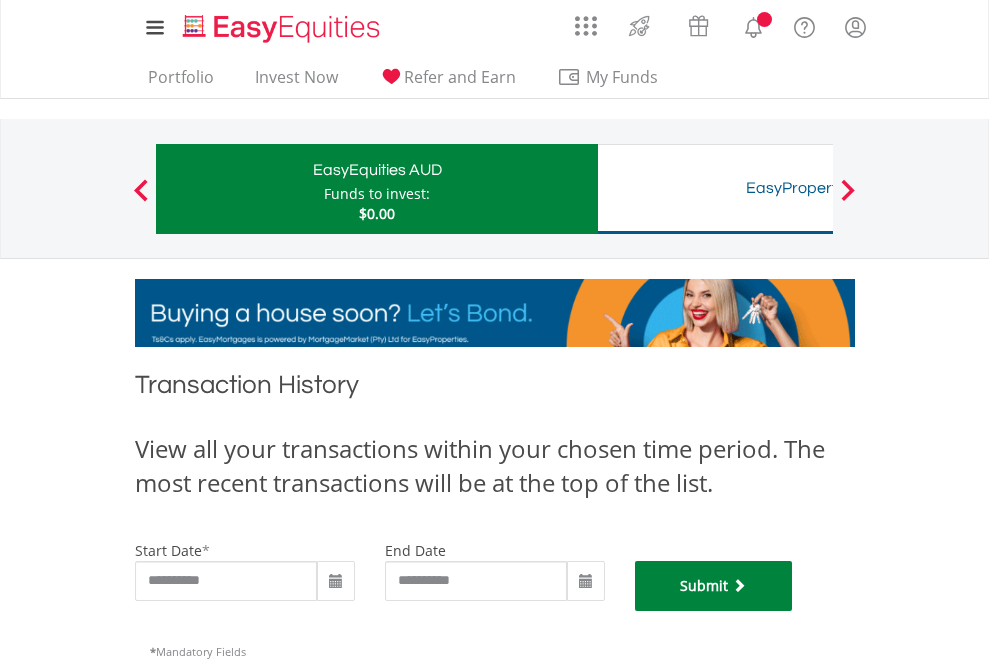 click on "Submit" at bounding box center (714, 586) 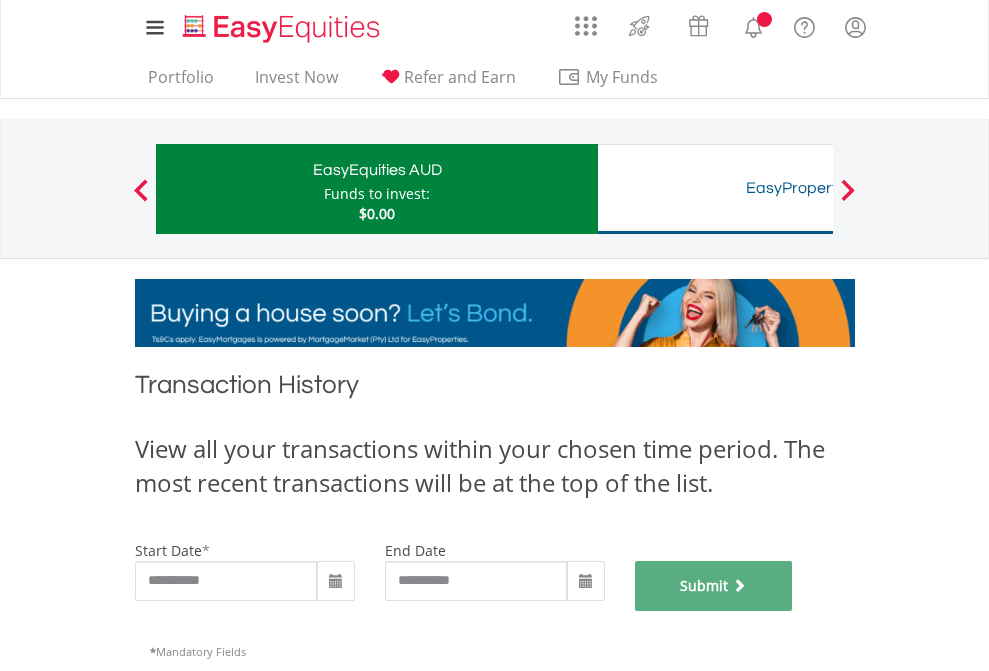 scroll, scrollTop: 811, scrollLeft: 0, axis: vertical 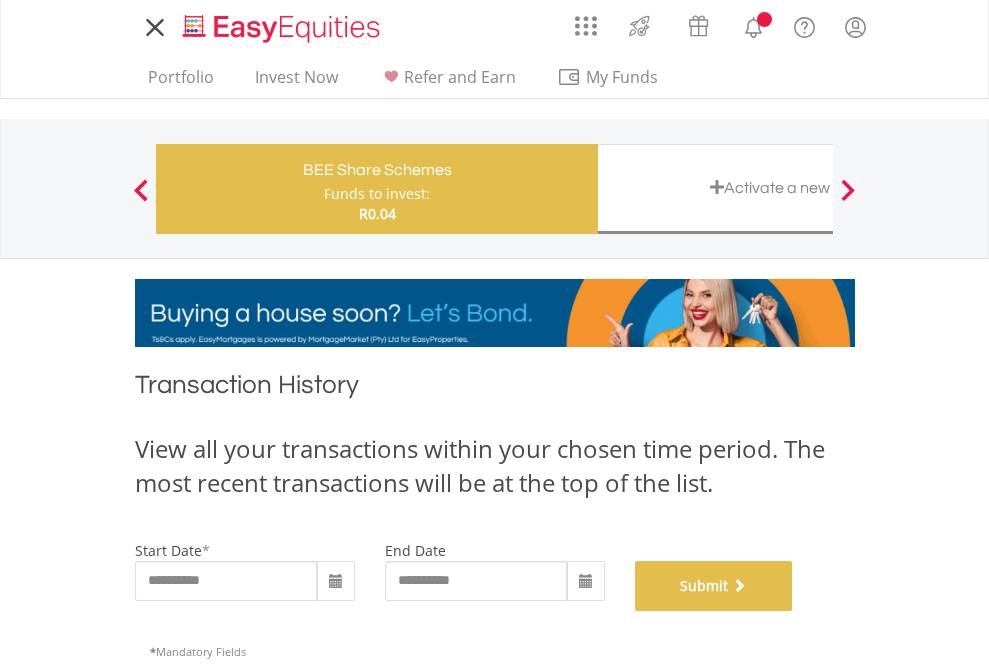 click on "Submit" at bounding box center [714, 586] 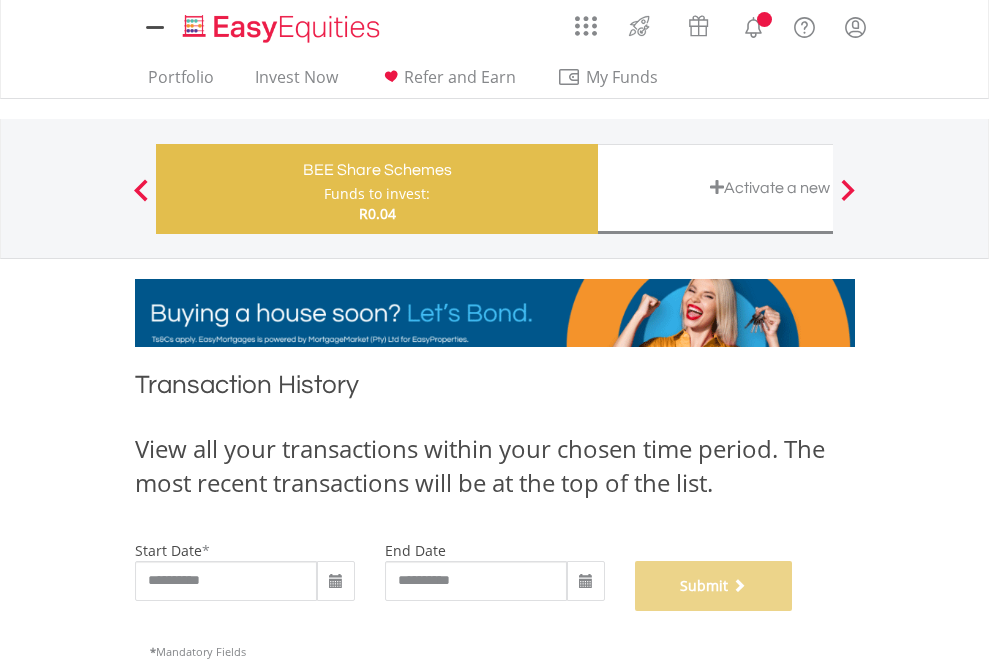 scroll, scrollTop: 811, scrollLeft: 0, axis: vertical 